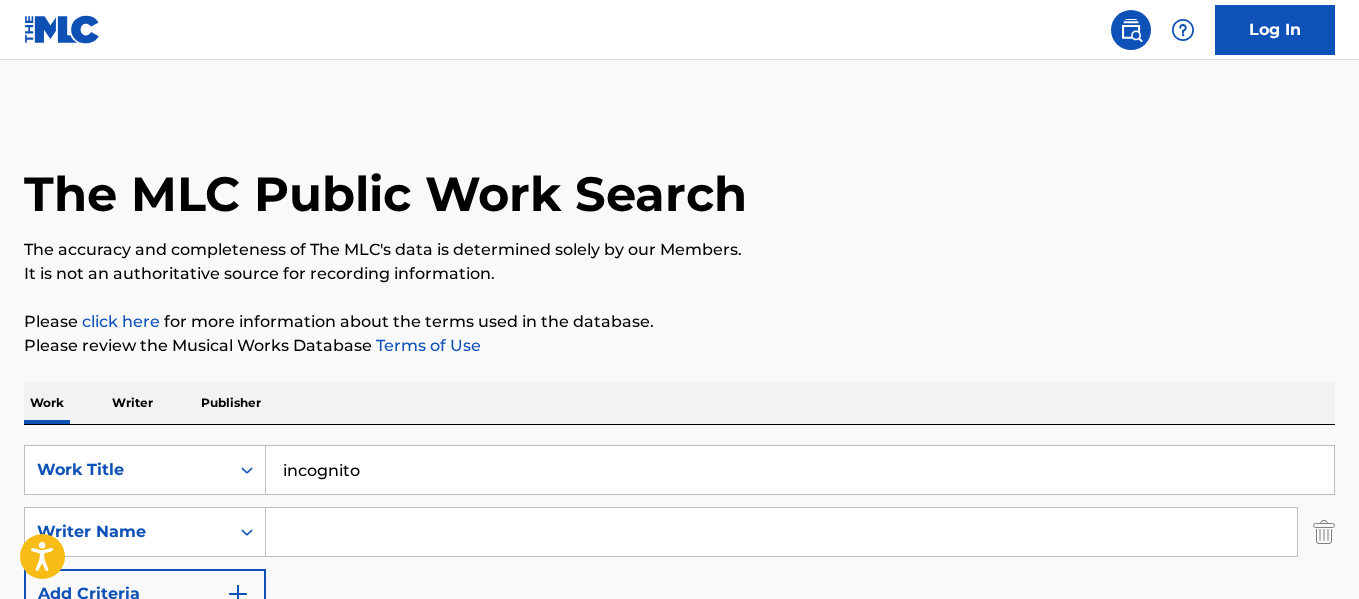 scroll, scrollTop: 269, scrollLeft: 0, axis: vertical 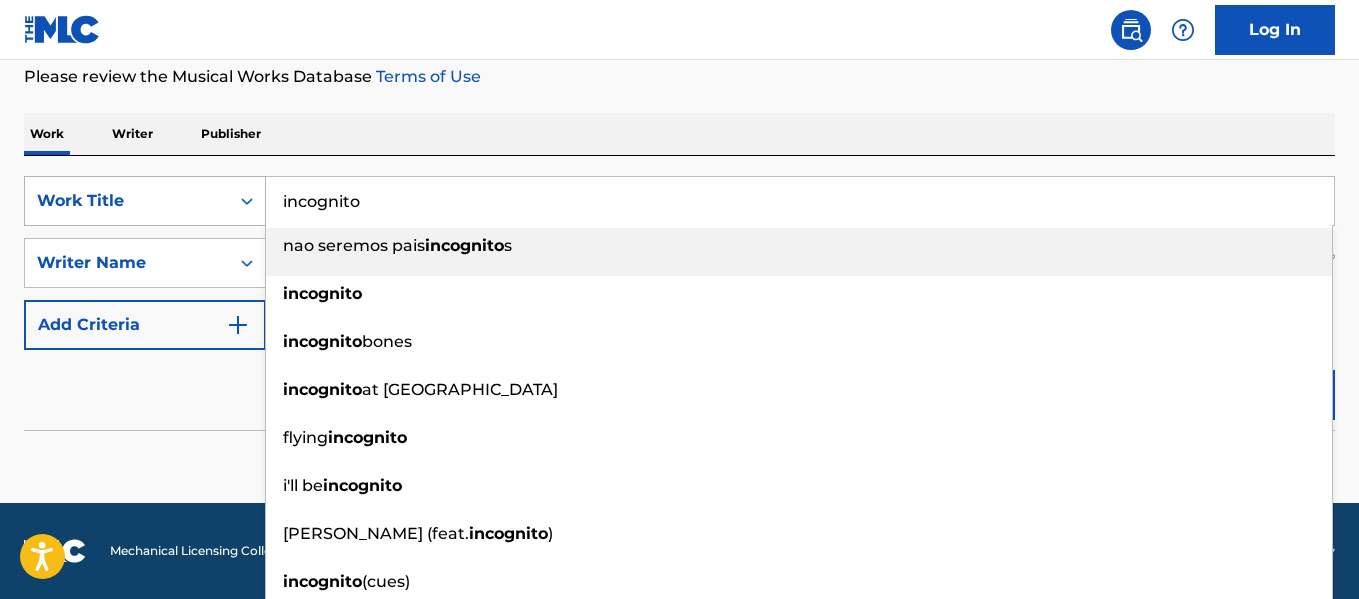click on "SearchWithCriteriae46f6614-cd05-4d2e-bb56-6232792e0f7b Work Title incognito nao seremos pais  incognito s incognito incognito  bones incognito  at [GEOGRAPHIC_DATA] aalibrary flying  incognito i'll be  incognito [PERSON_NAME] (feat.  incognito ) incognito  (cues) fever ( incognito ) stalking  incognito" at bounding box center (679, 201) 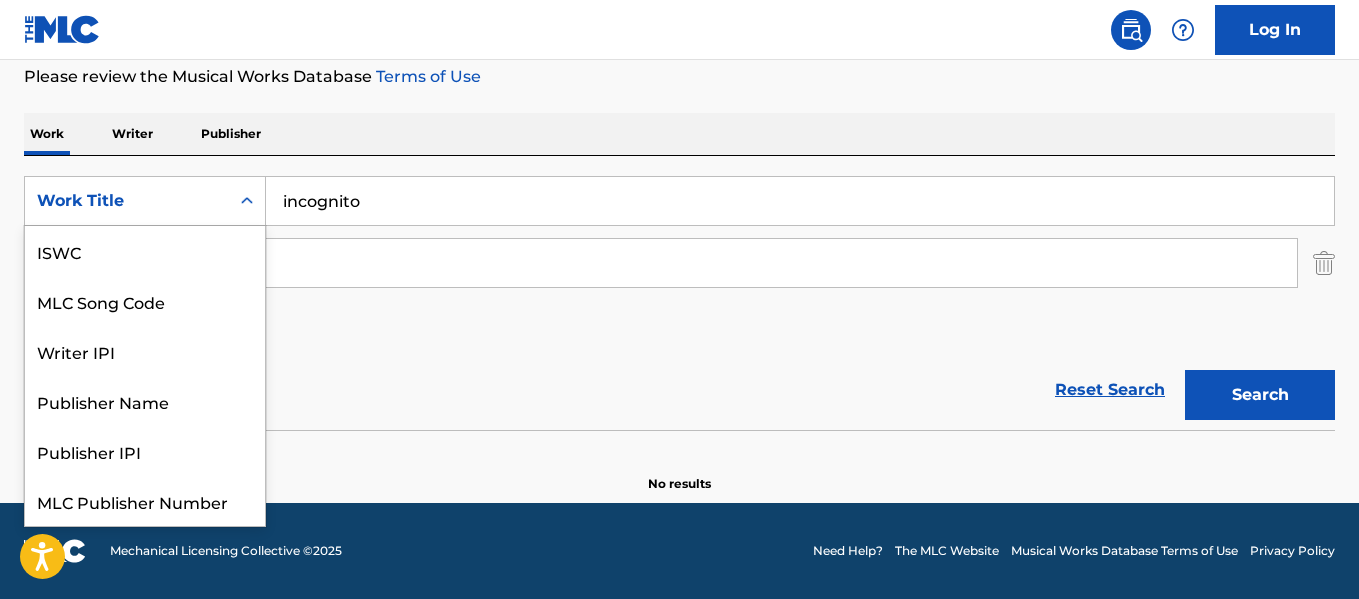 scroll, scrollTop: 50, scrollLeft: 0, axis: vertical 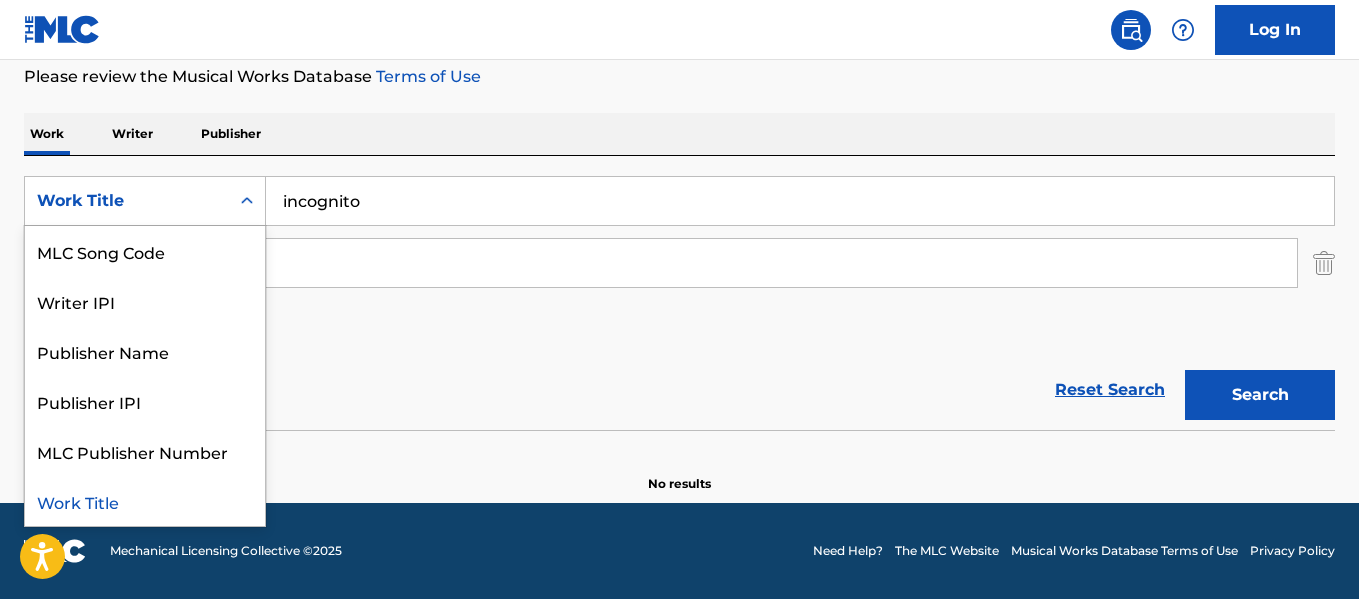 click 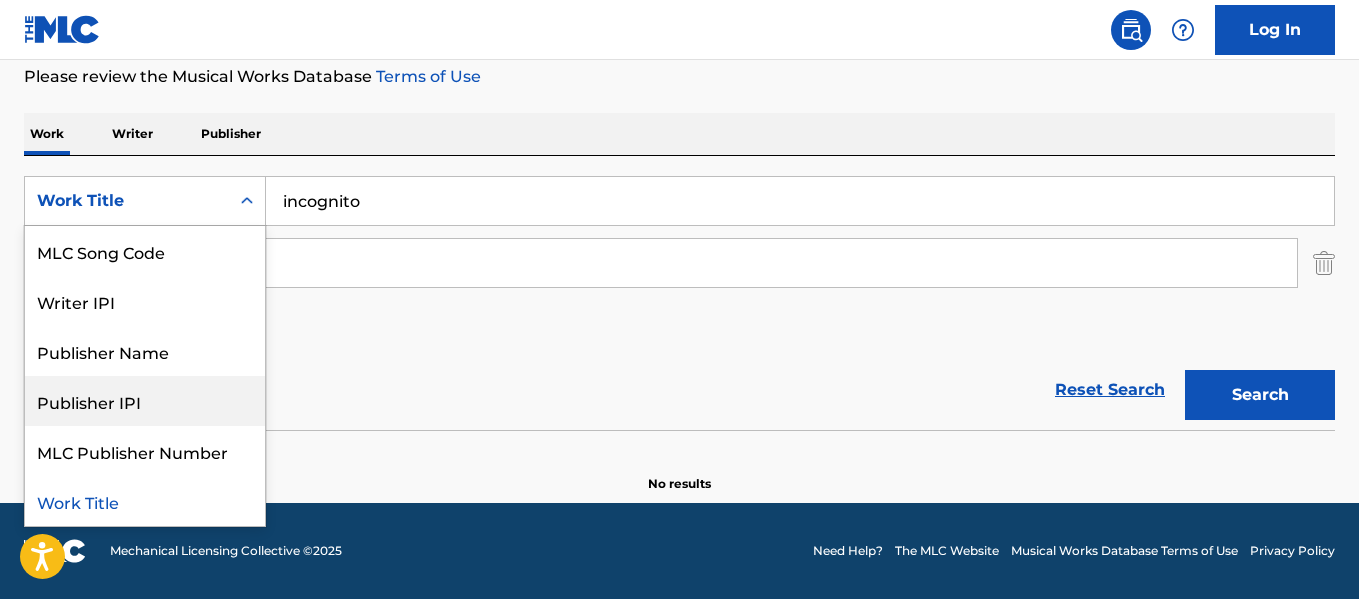 scroll, scrollTop: 0, scrollLeft: 0, axis: both 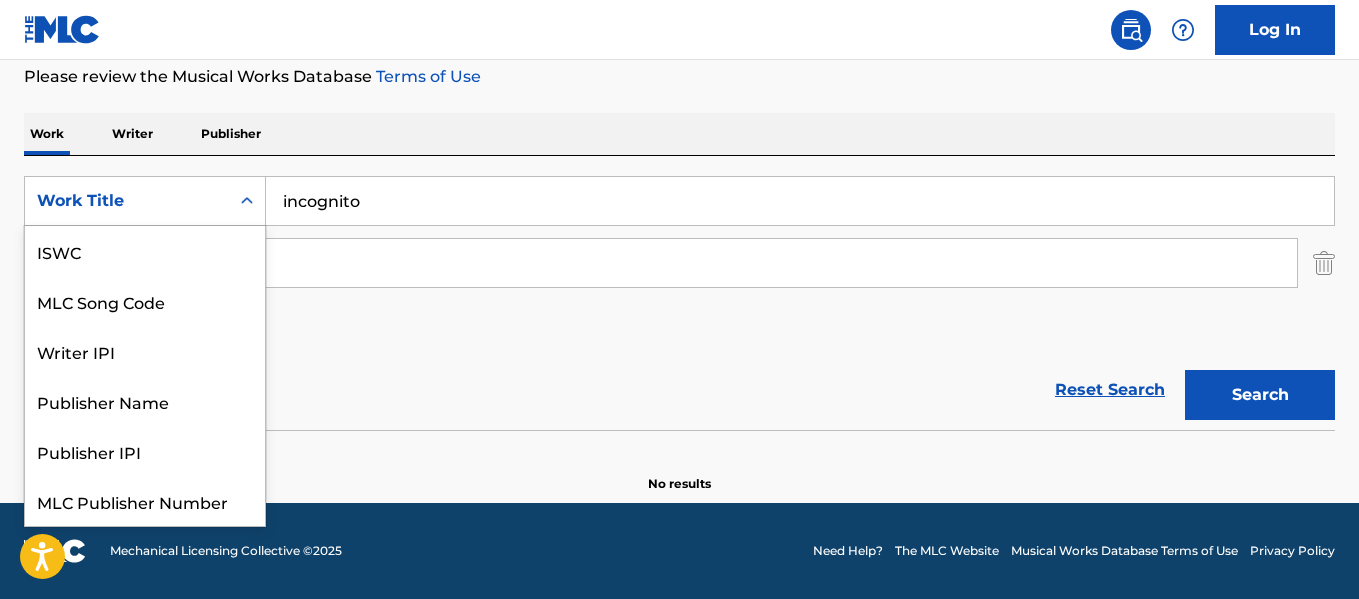 click on "Work Title" at bounding box center [127, 201] 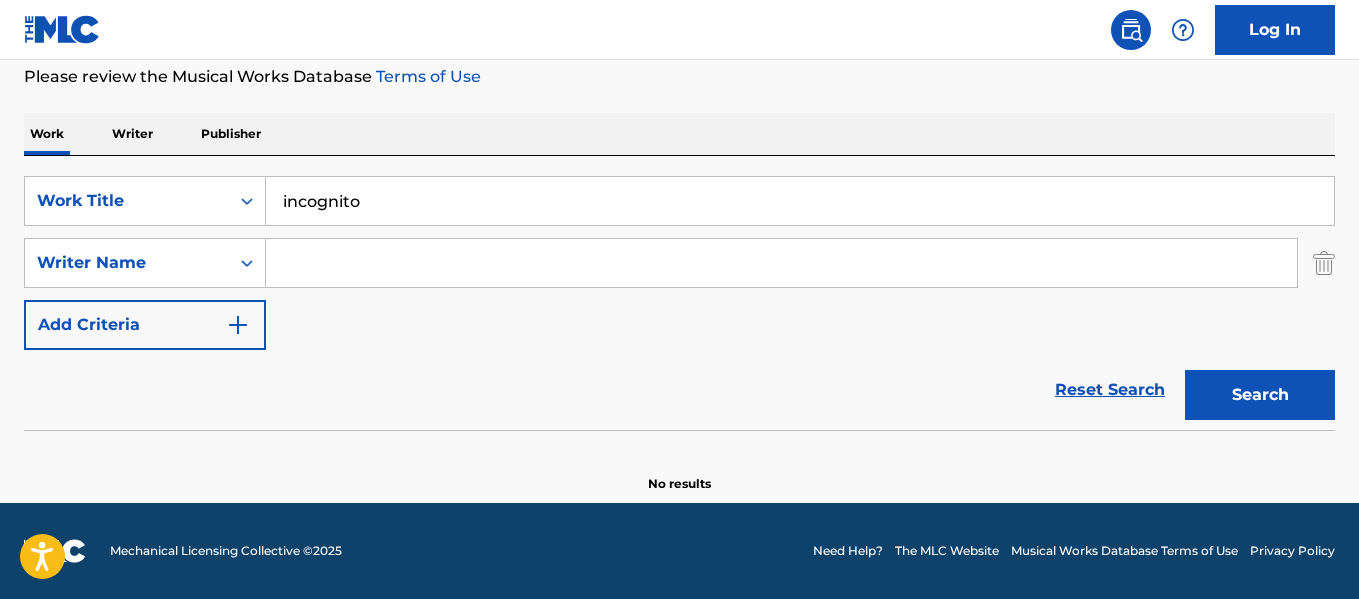 click on "incognito" at bounding box center (800, 201) 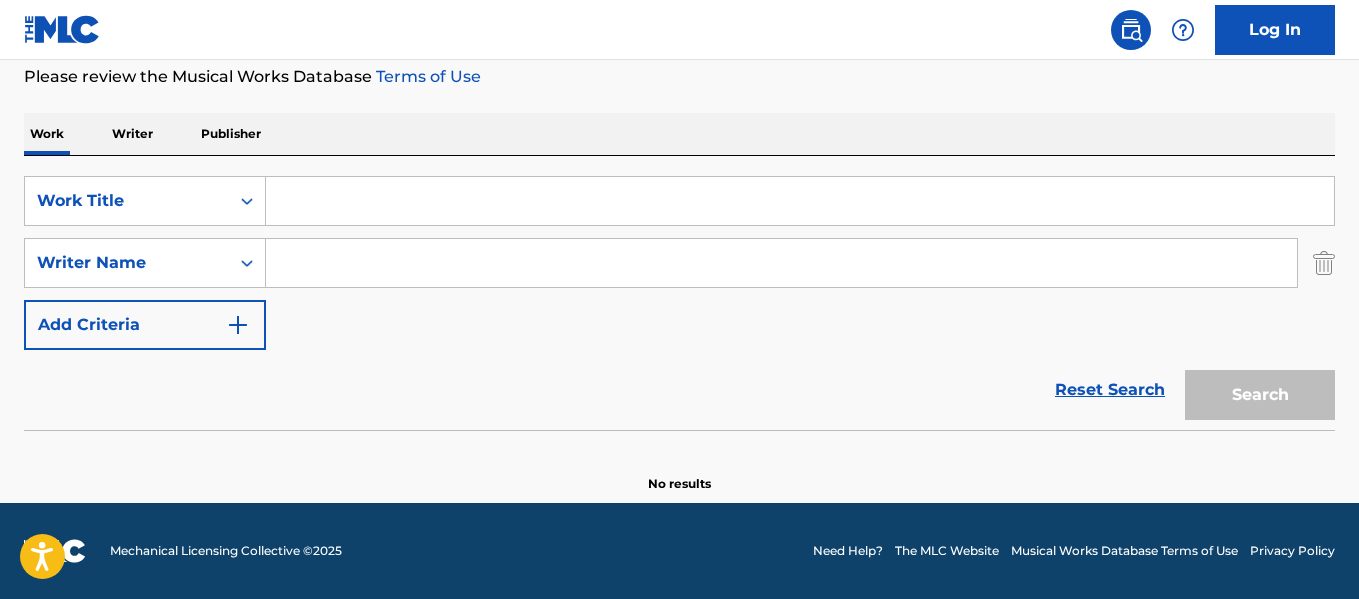 type 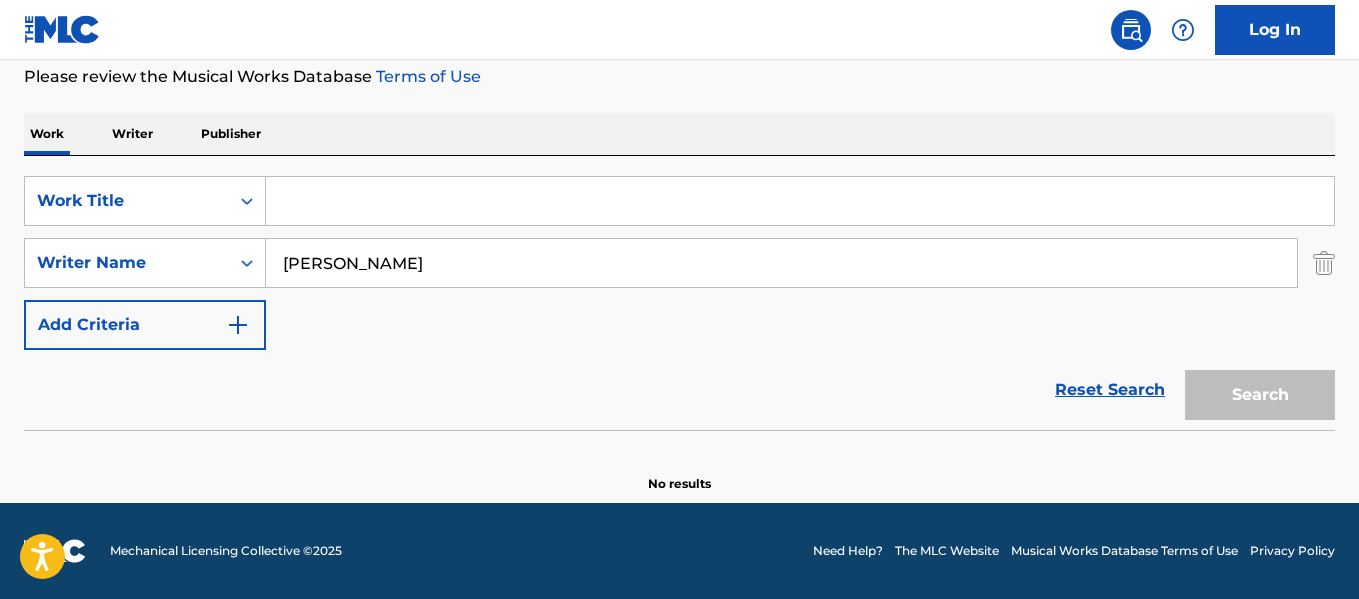 type on "[PERSON_NAME]" 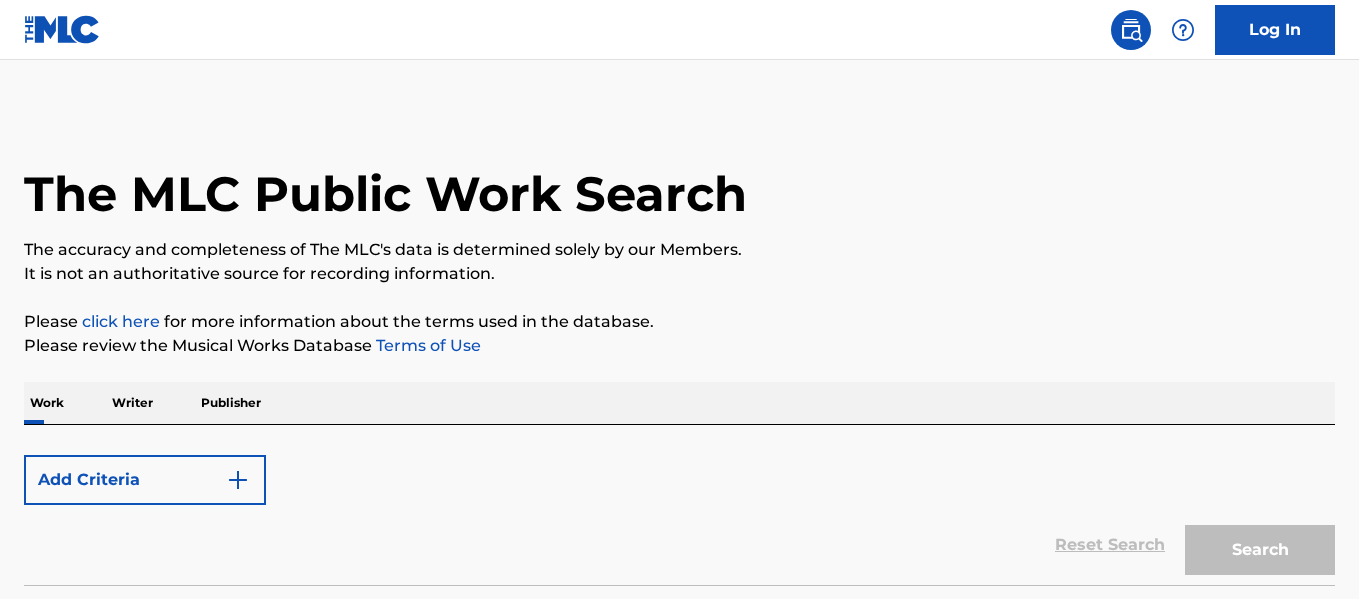 scroll, scrollTop: 0, scrollLeft: 0, axis: both 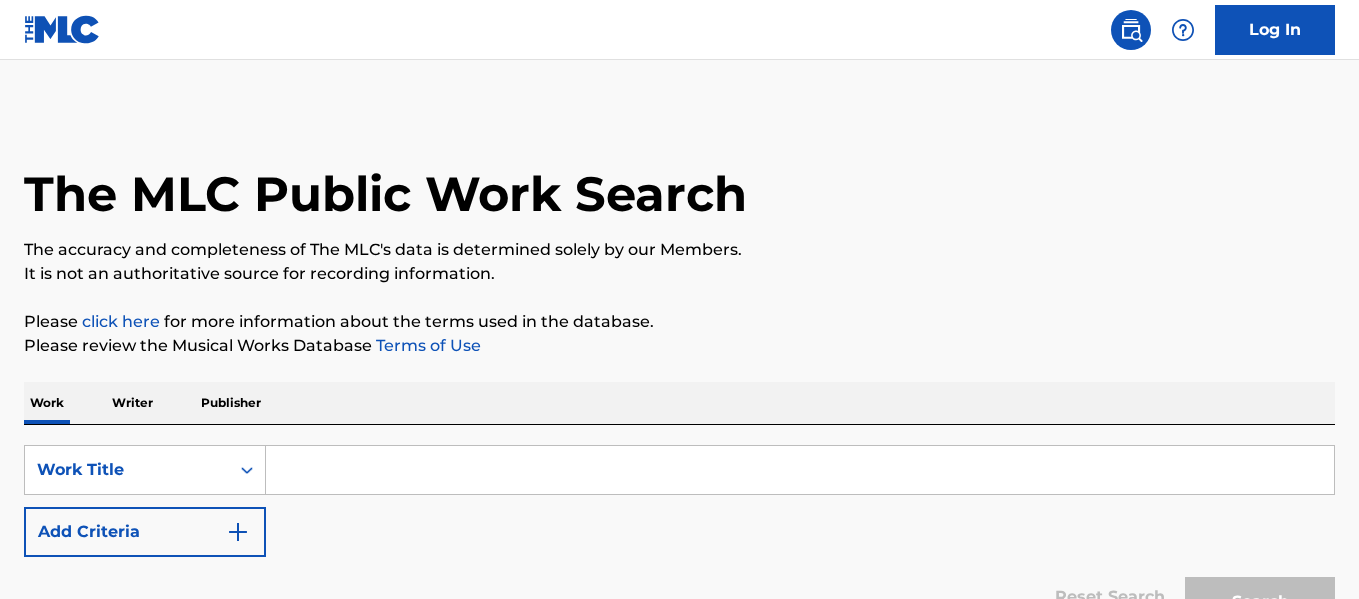 click on "Writer" at bounding box center (132, 403) 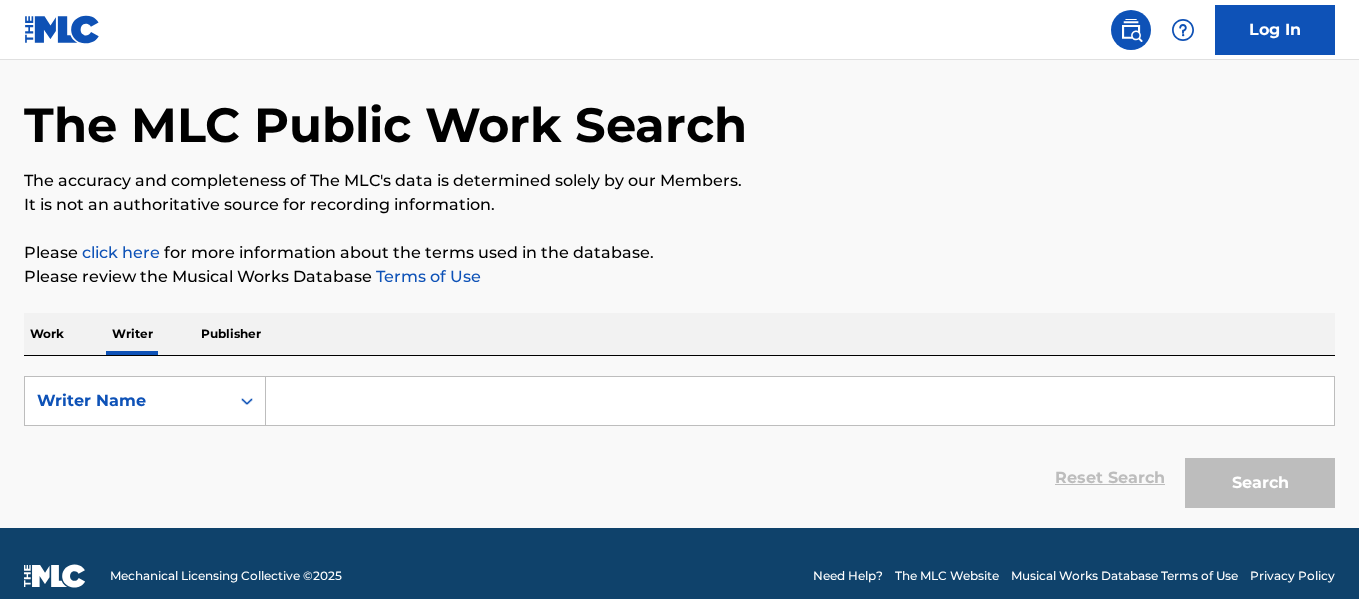 scroll, scrollTop: 90, scrollLeft: 0, axis: vertical 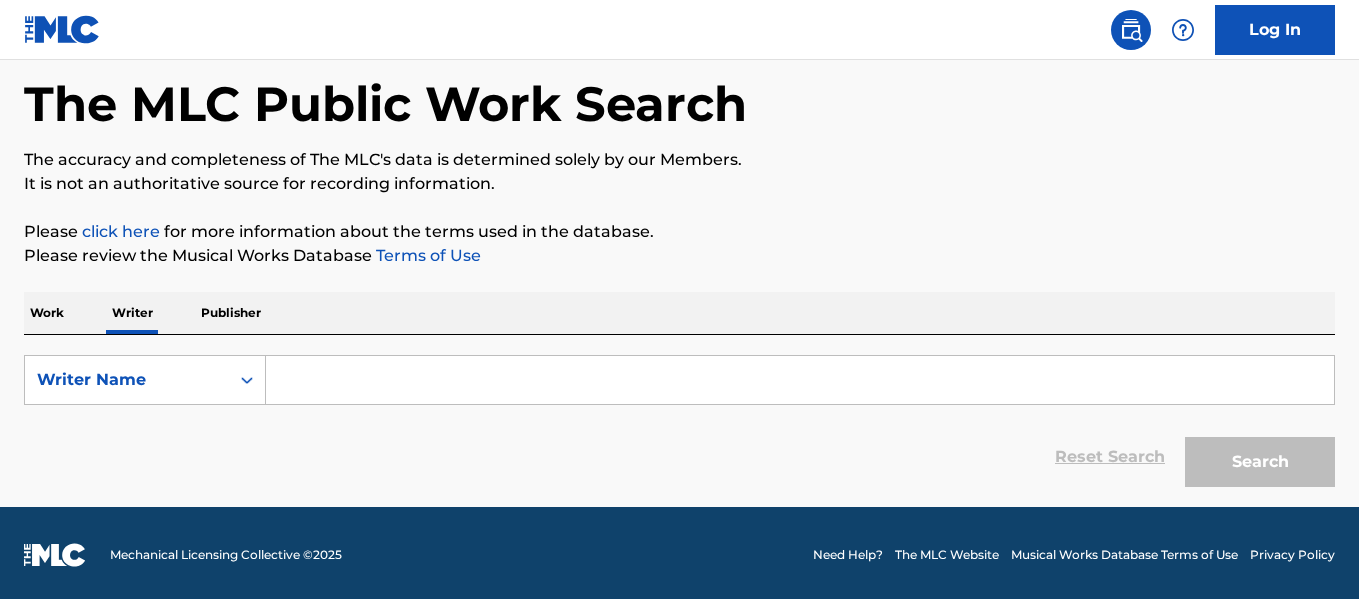 drag, startPoint x: 344, startPoint y: 409, endPoint x: 376, endPoint y: 375, distance: 46.69047 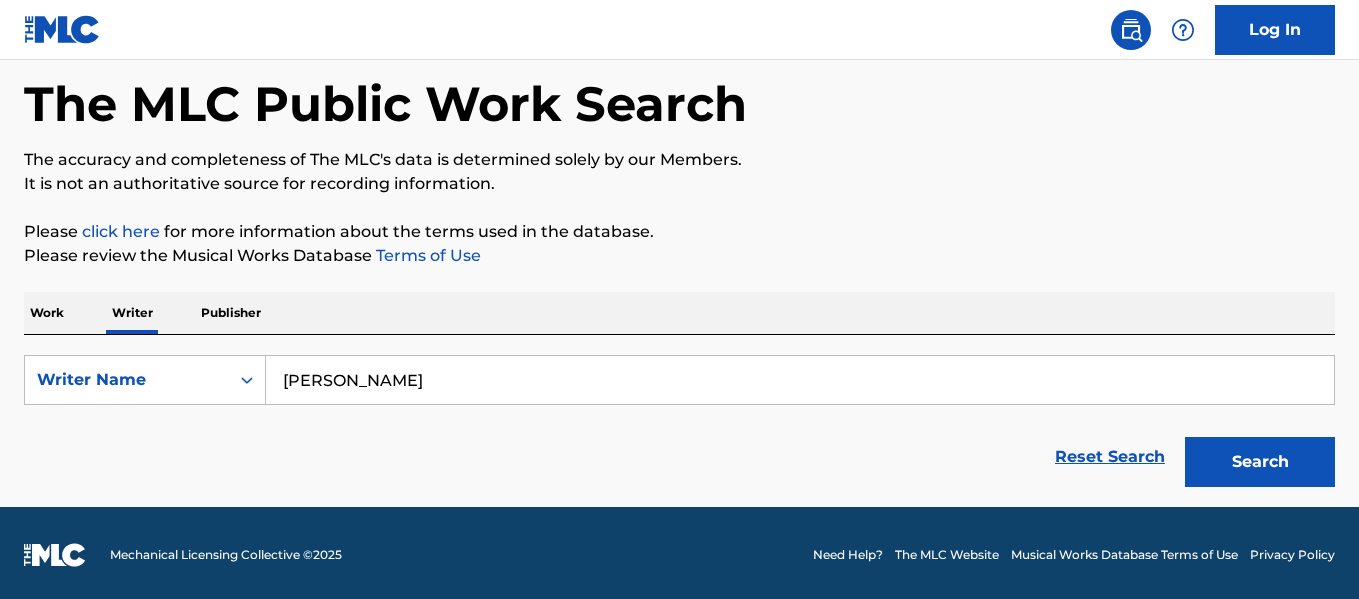 type on "[PERSON_NAME]" 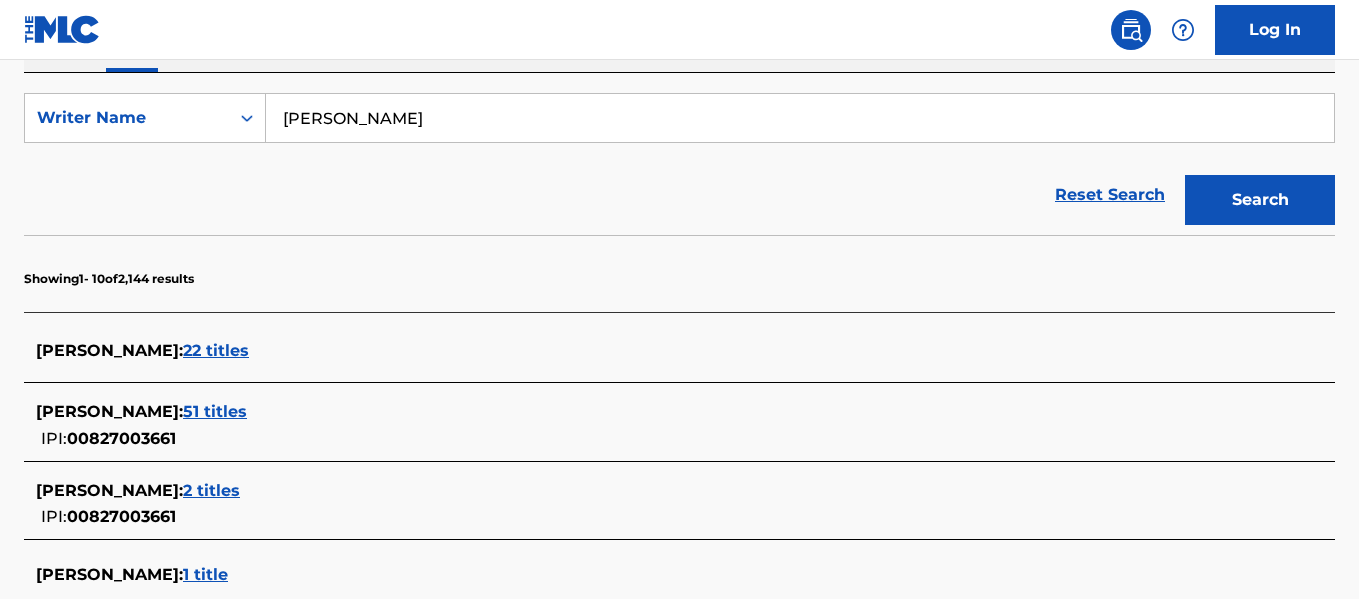 scroll, scrollTop: 363, scrollLeft: 0, axis: vertical 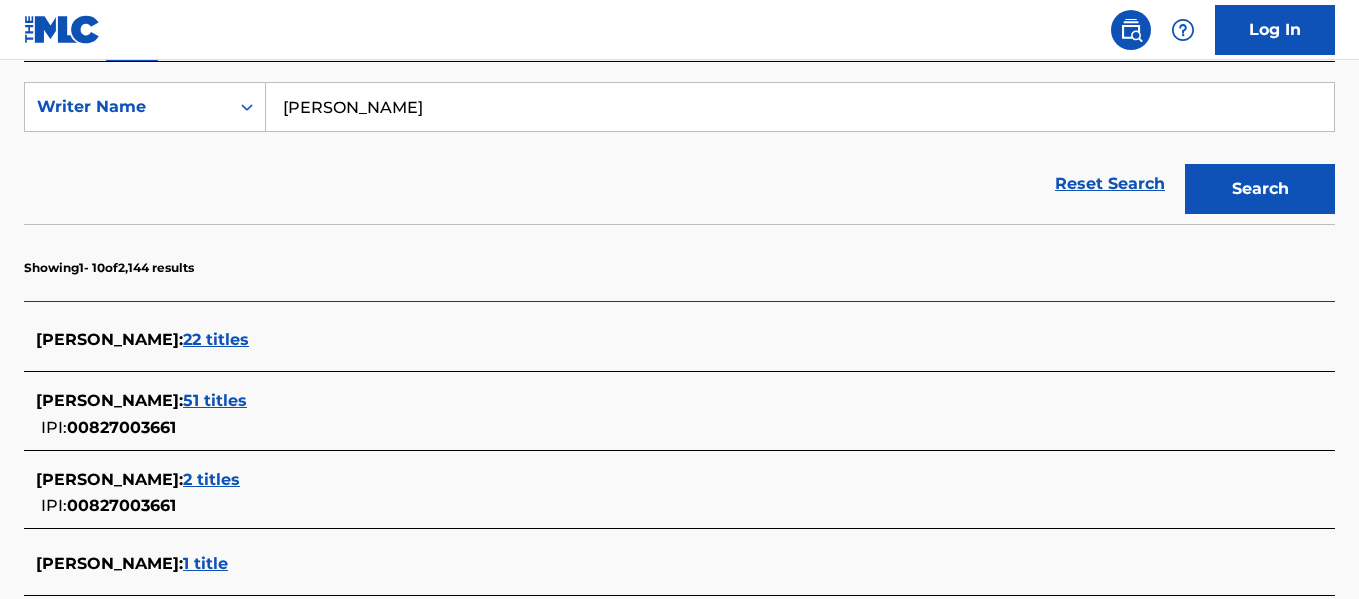 click on "22 titles" at bounding box center (216, 339) 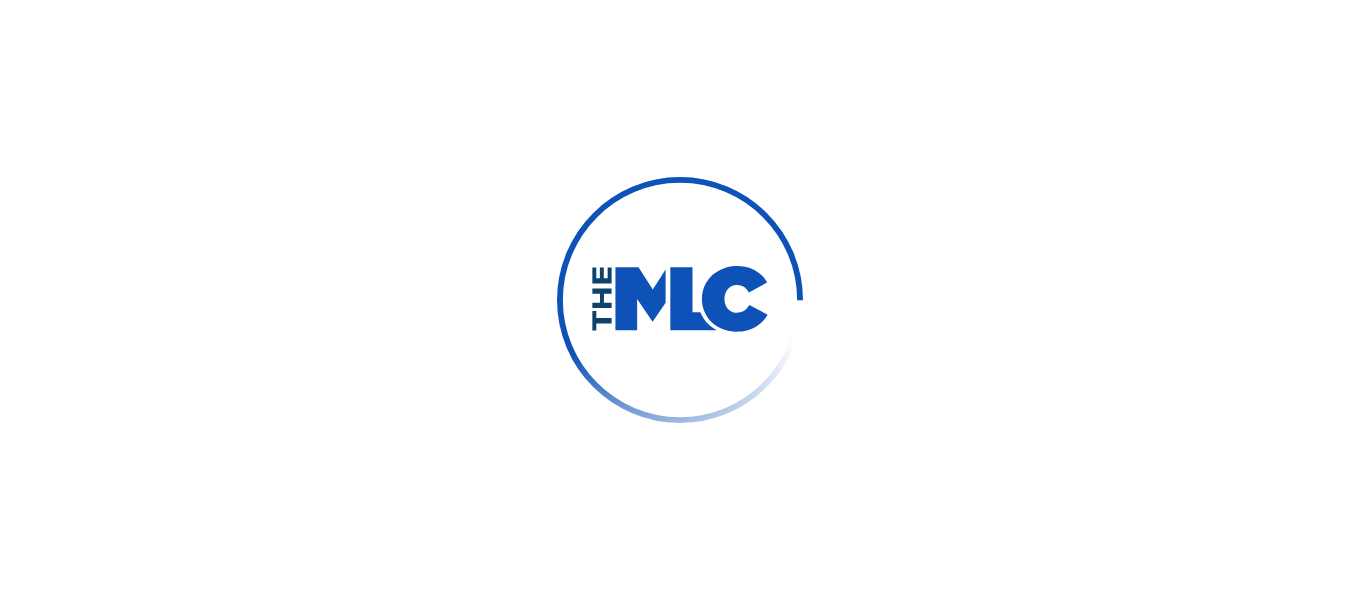 scroll, scrollTop: 0, scrollLeft: 0, axis: both 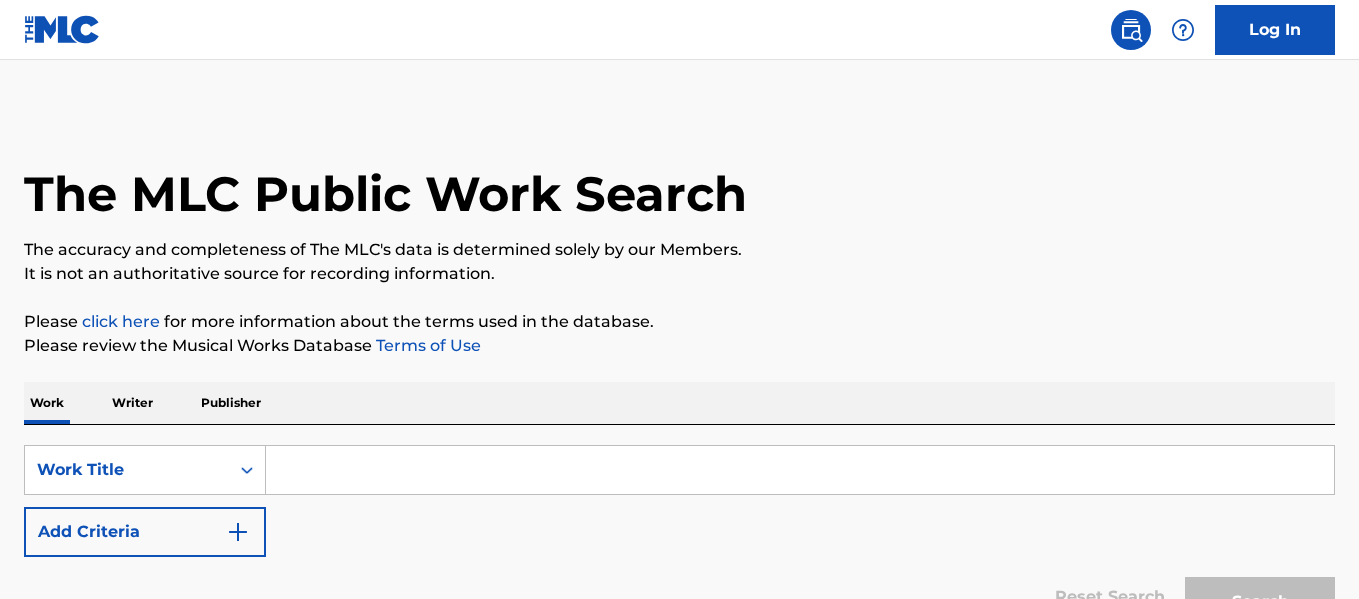 click on "Writer" at bounding box center [132, 403] 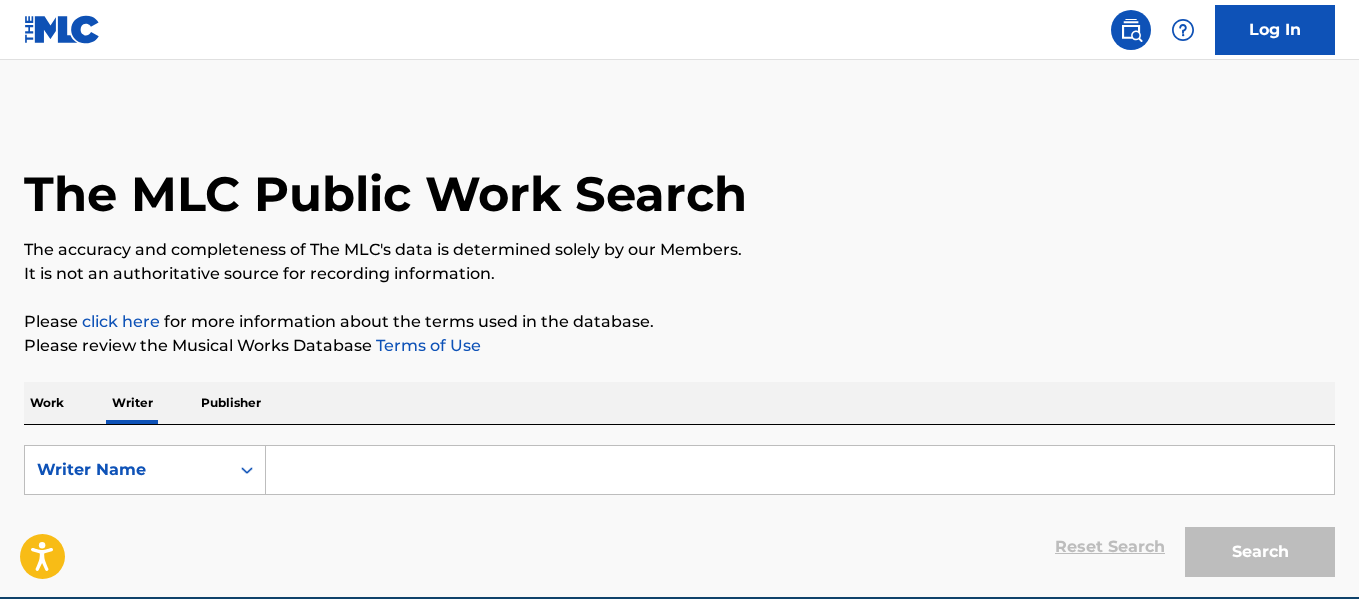 click at bounding box center [800, 470] 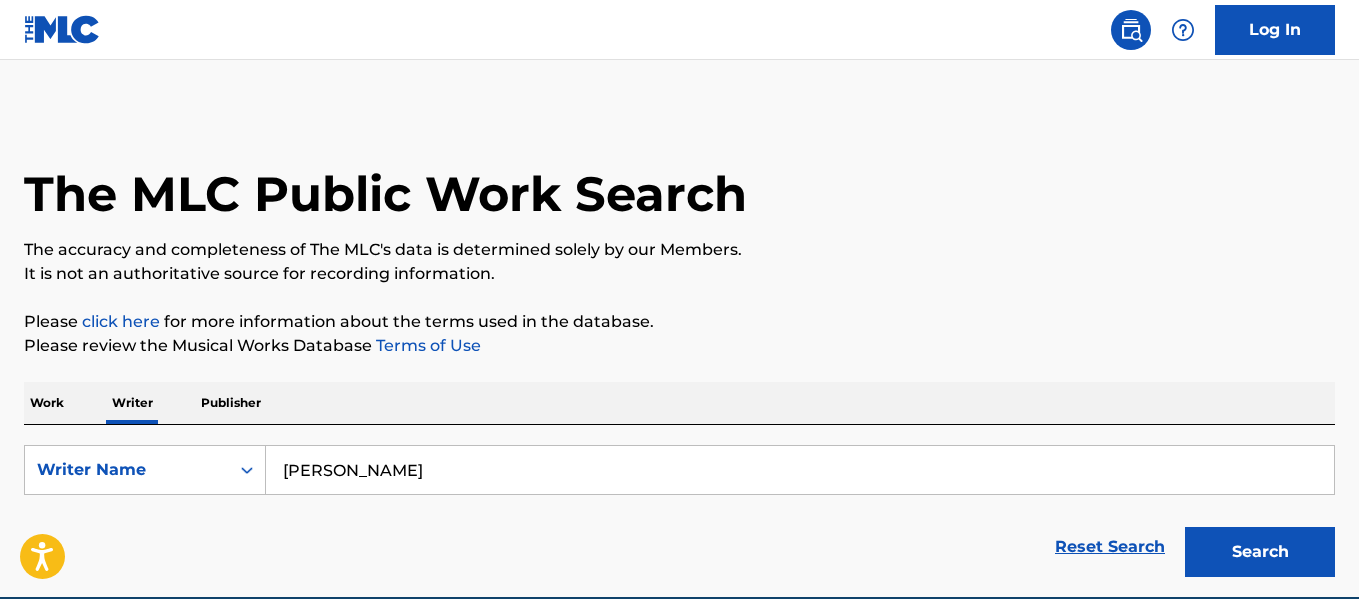 type on "[PERSON_NAME]" 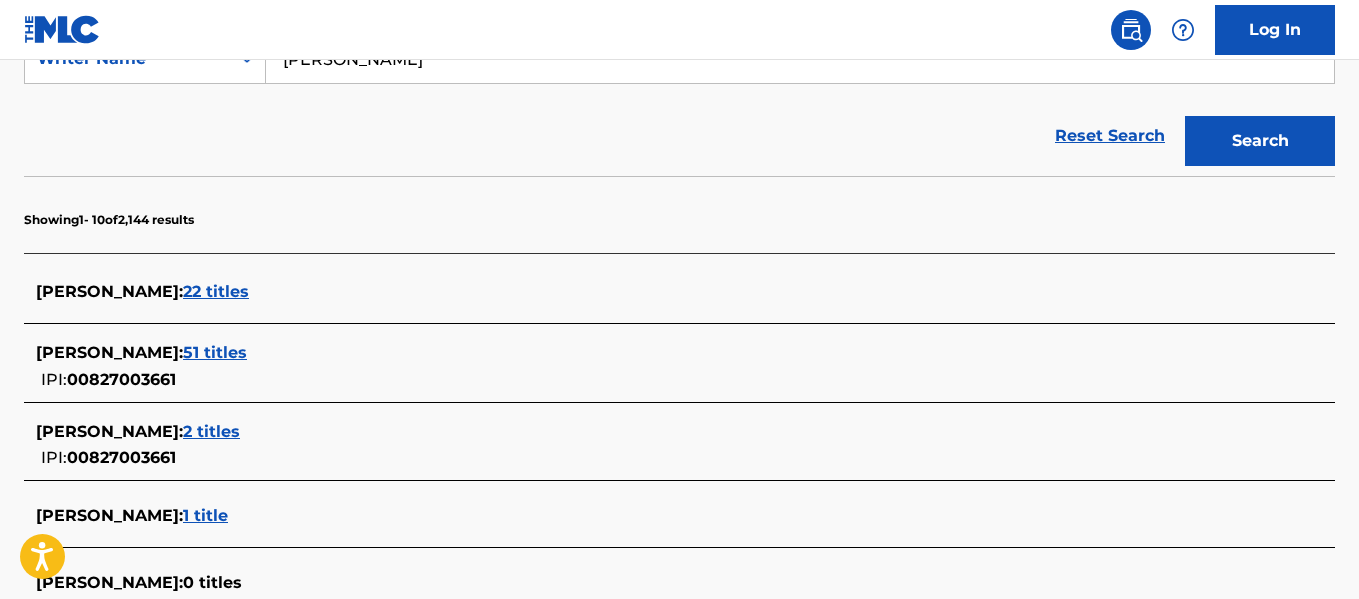 scroll, scrollTop: 440, scrollLeft: 0, axis: vertical 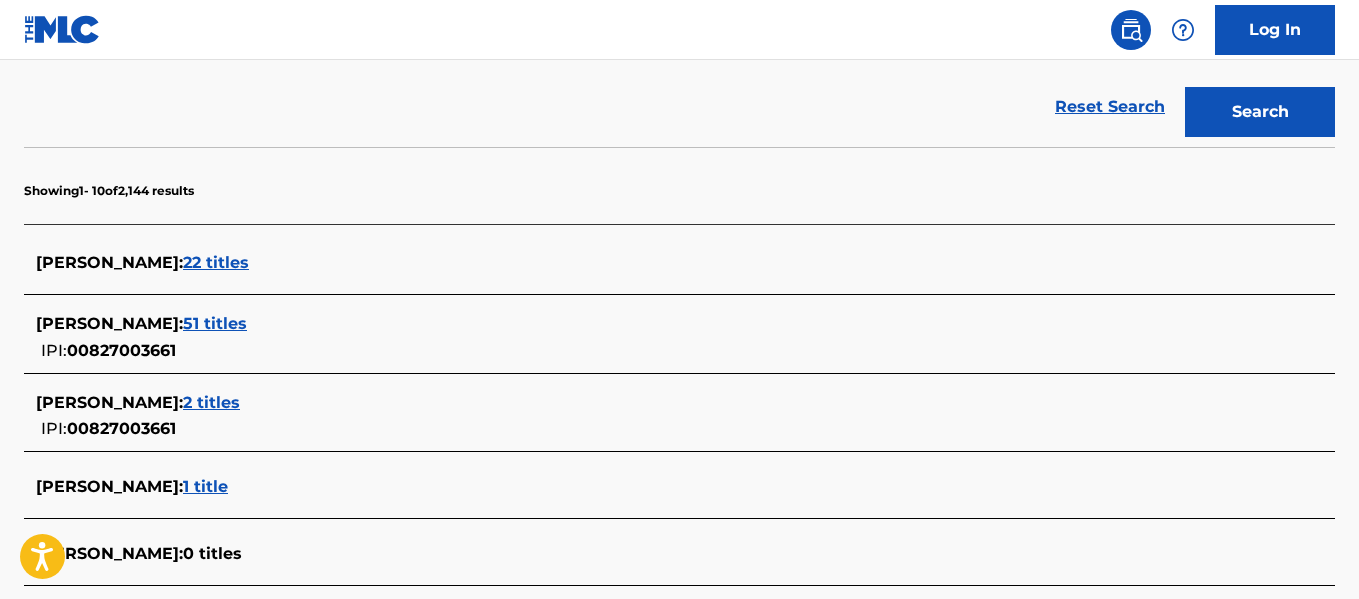 click on "51 titles" at bounding box center (215, 323) 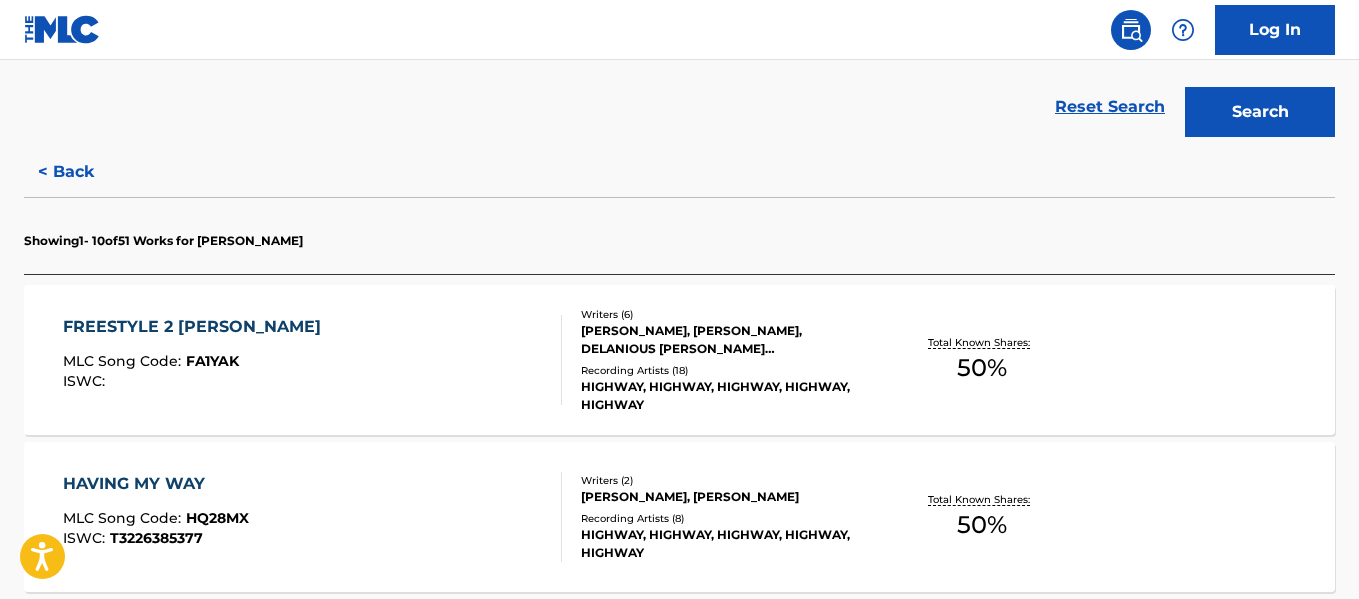 click on "Writers ( 6 ) MEKHI ROGERS, SHAKIR ROBINSON, DELANIOUS LEON JR WARD, SHAKIR N ROBINSON, DDOTFREEZING DDOTFREEZING, MEKHI D ROGERS Recording Artists ( 18 ) HIGHWAY, HIGHWAY, HIGHWAY, HIGHWAY, HIGHWAY" at bounding box center [717, 360] 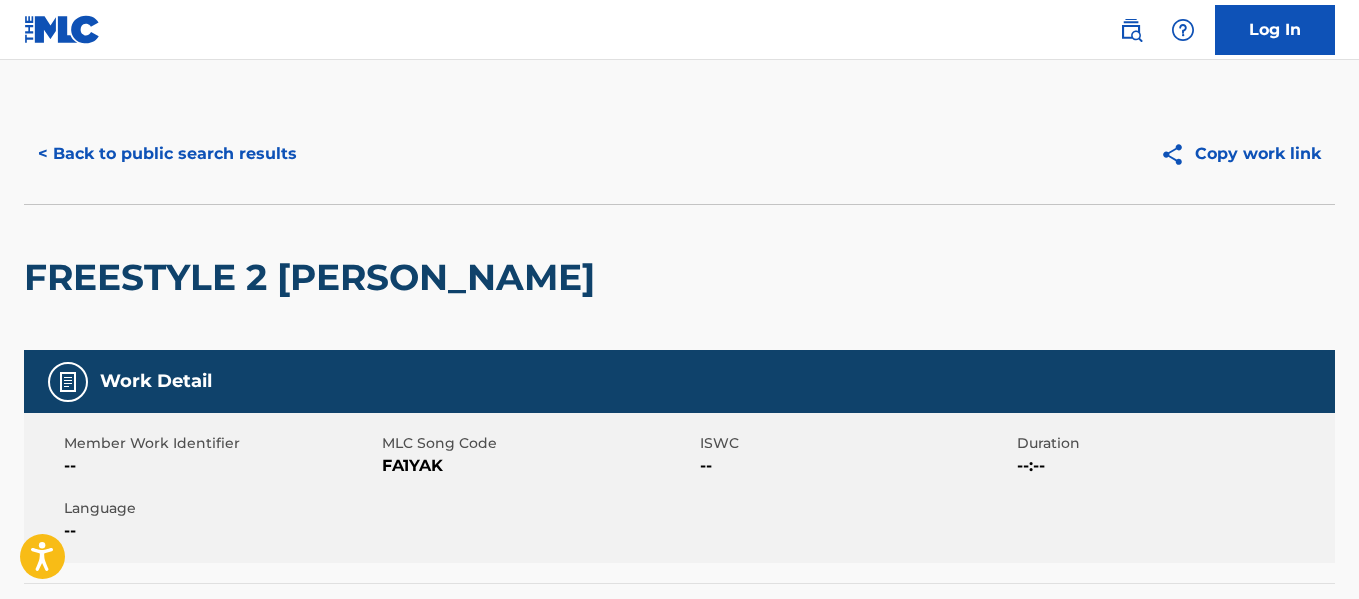 scroll, scrollTop: 0, scrollLeft: 0, axis: both 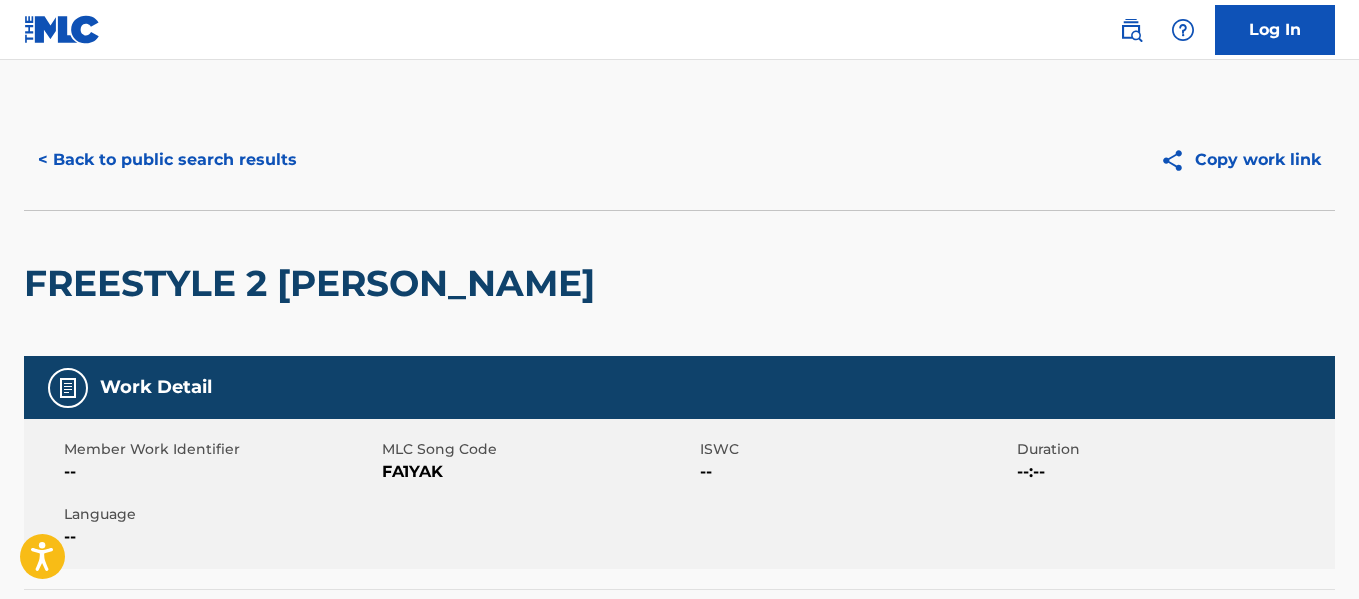 click on "< Back to public search results" at bounding box center (167, 160) 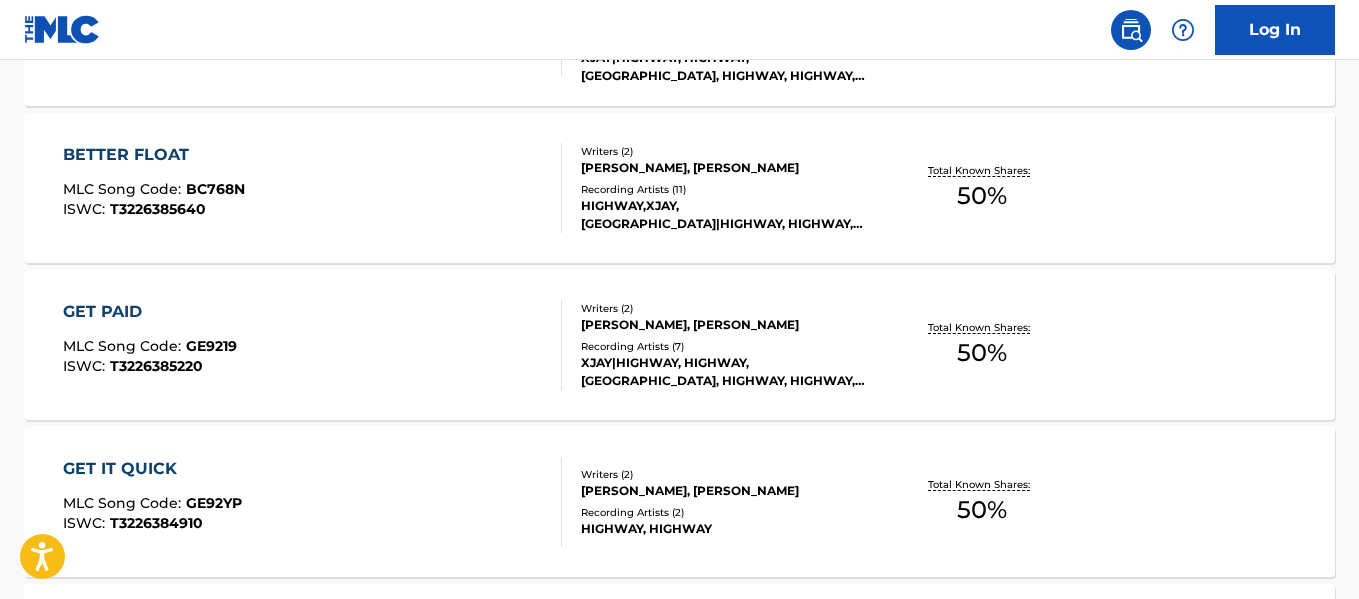 scroll, scrollTop: 1085, scrollLeft: 0, axis: vertical 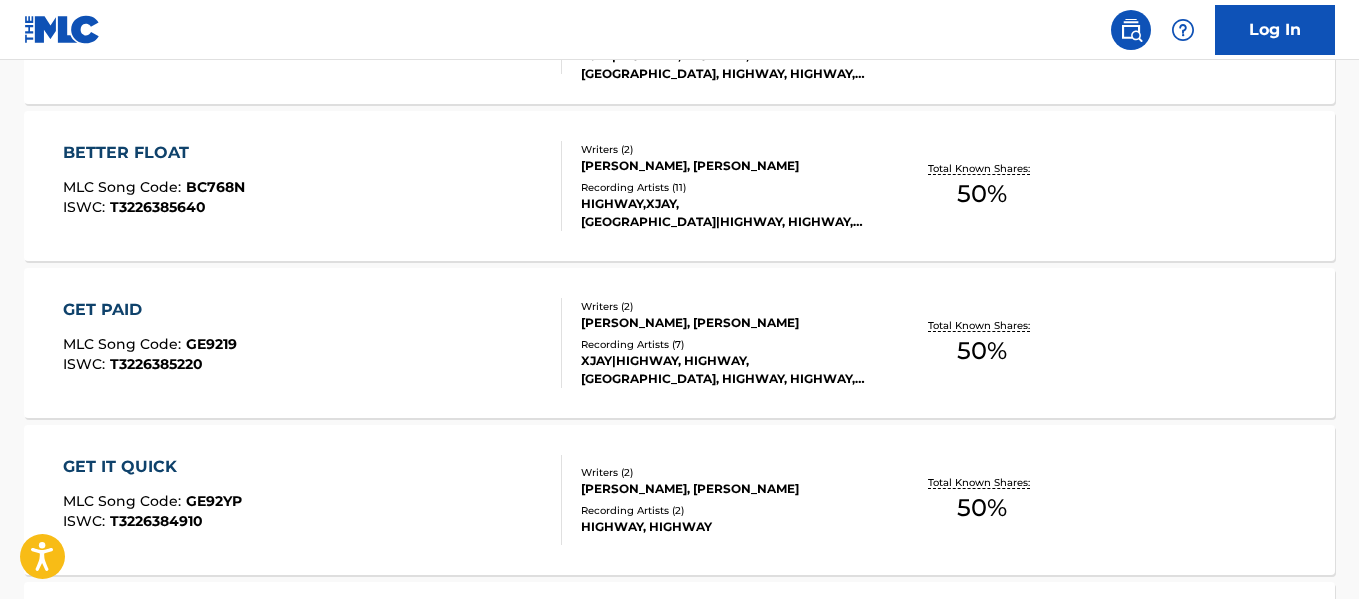 click on "BETTER FLOAT MLC Song Code : BC768N ISWC : T3226385640" at bounding box center (312, 186) 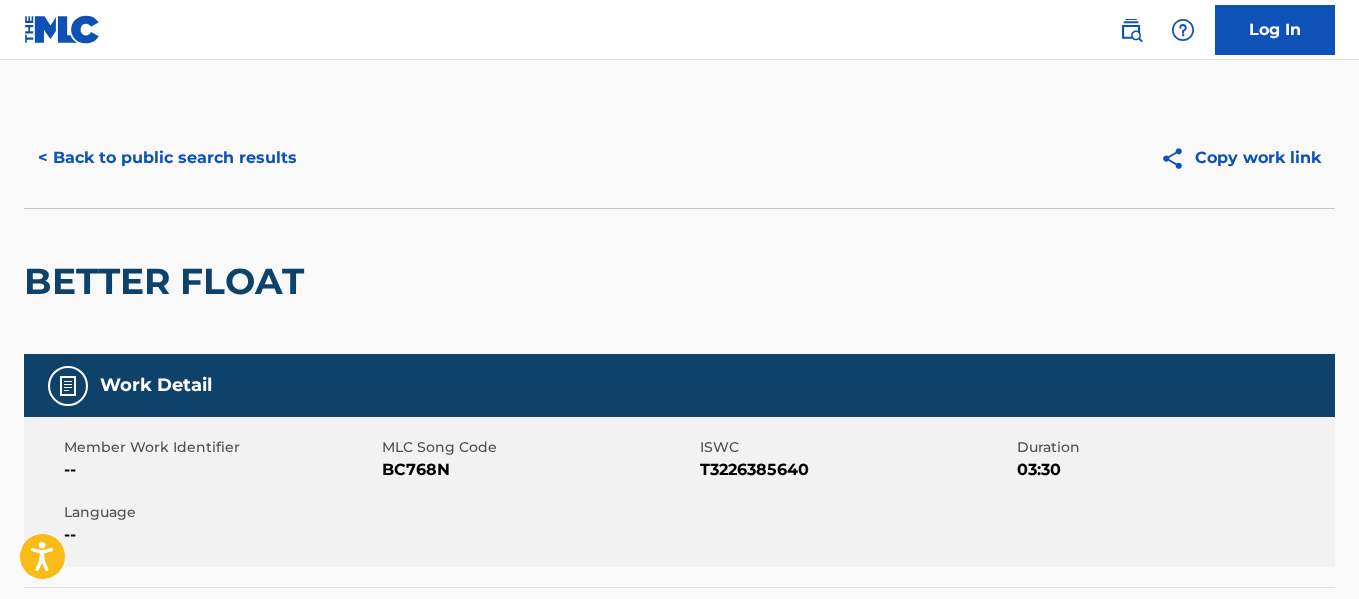 scroll, scrollTop: 0, scrollLeft: 0, axis: both 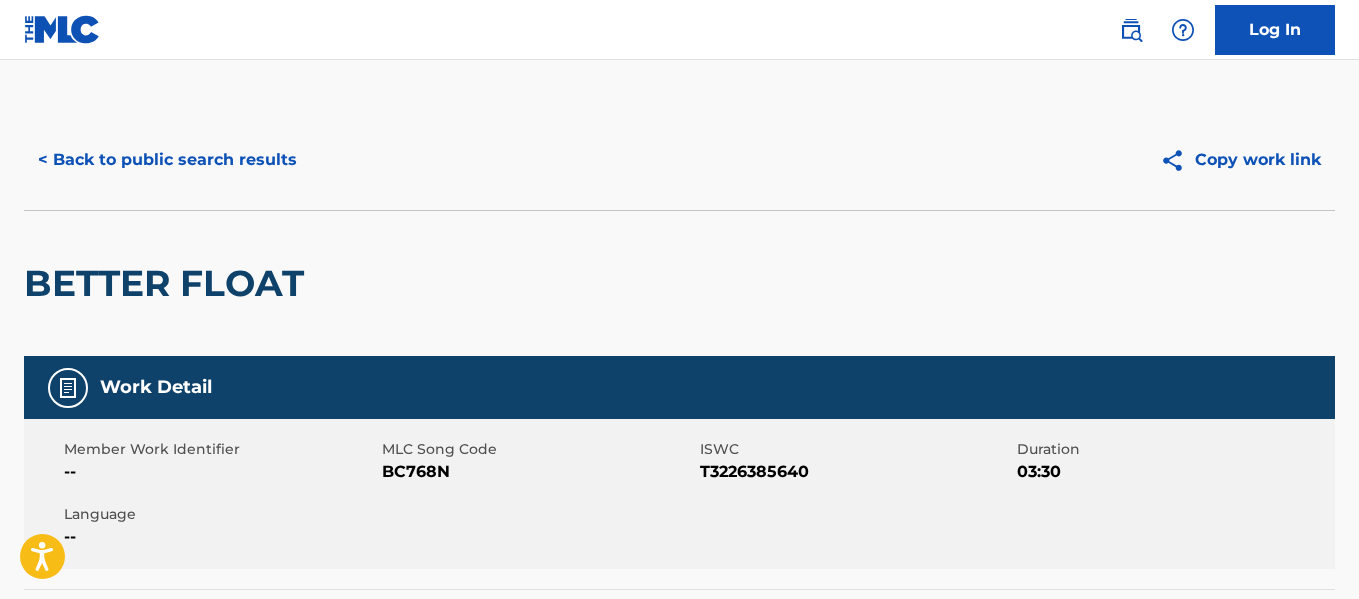 click on "< Back to public search results" at bounding box center (167, 160) 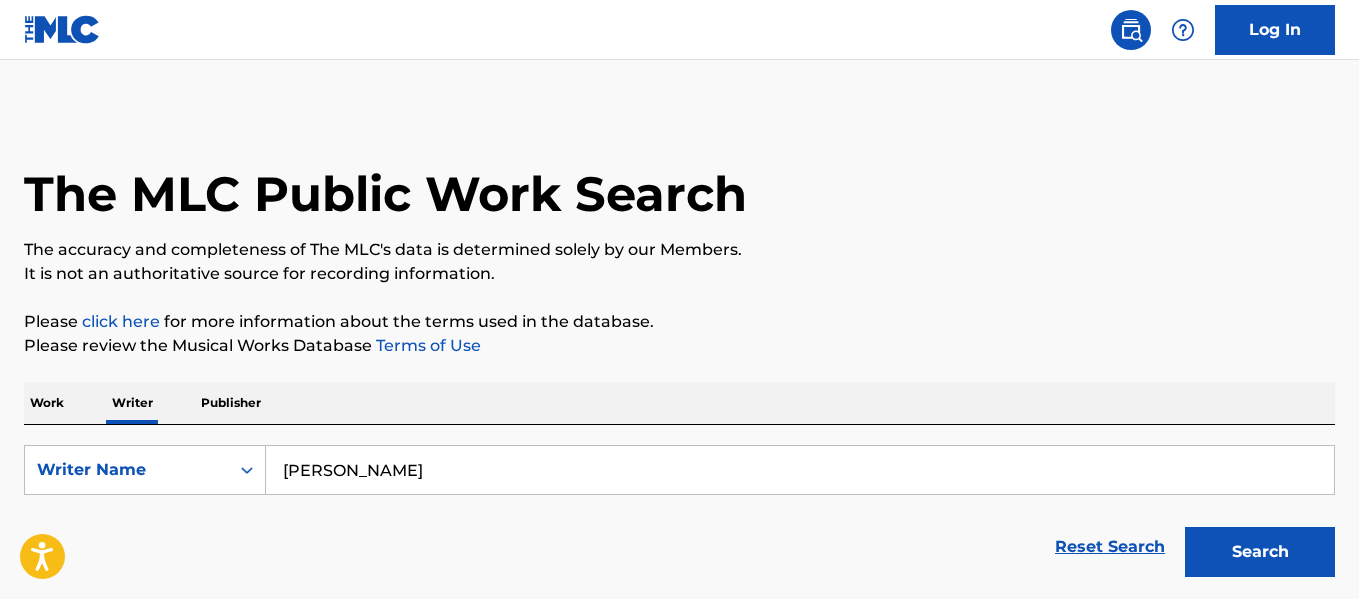 scroll, scrollTop: 155, scrollLeft: 0, axis: vertical 